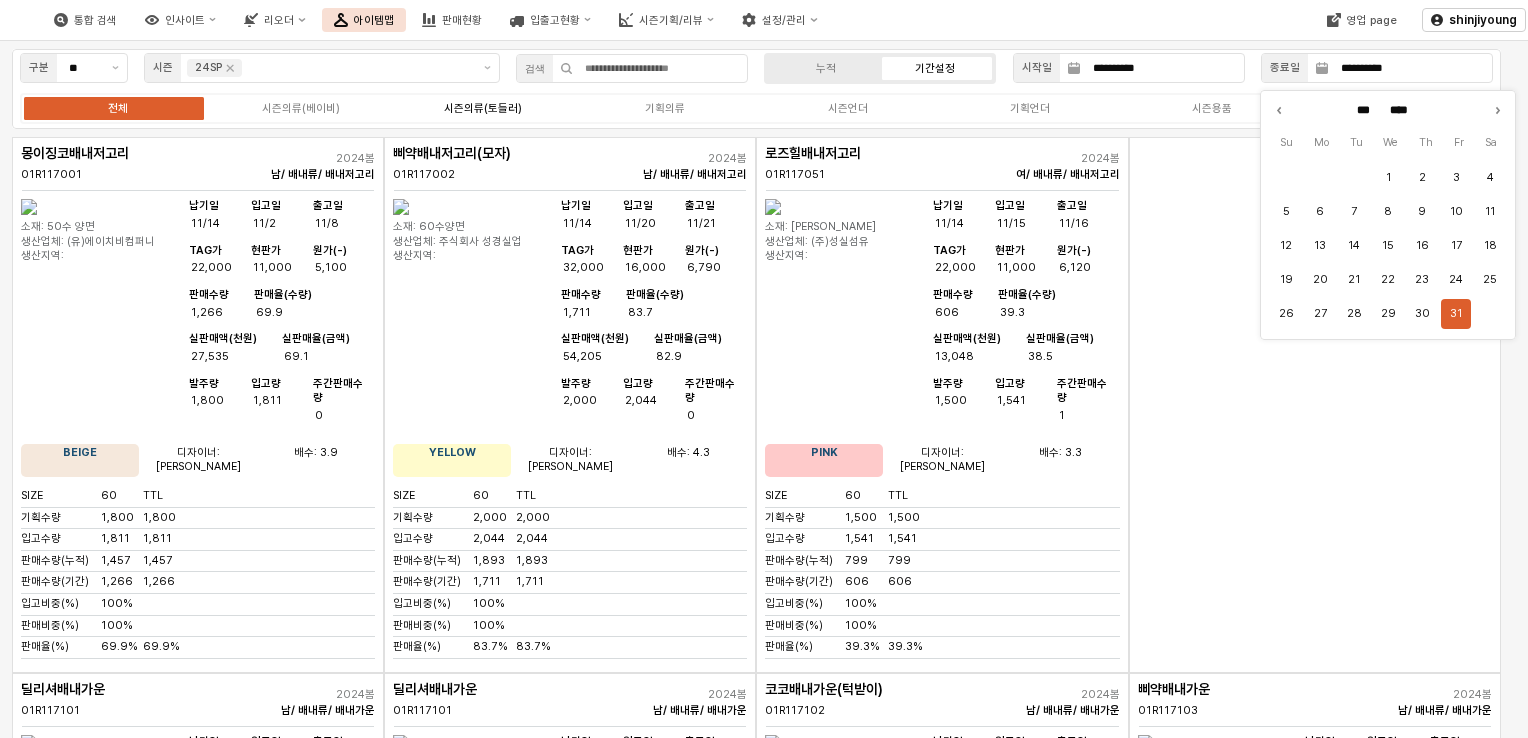 scroll, scrollTop: 0, scrollLeft: 0, axis: both 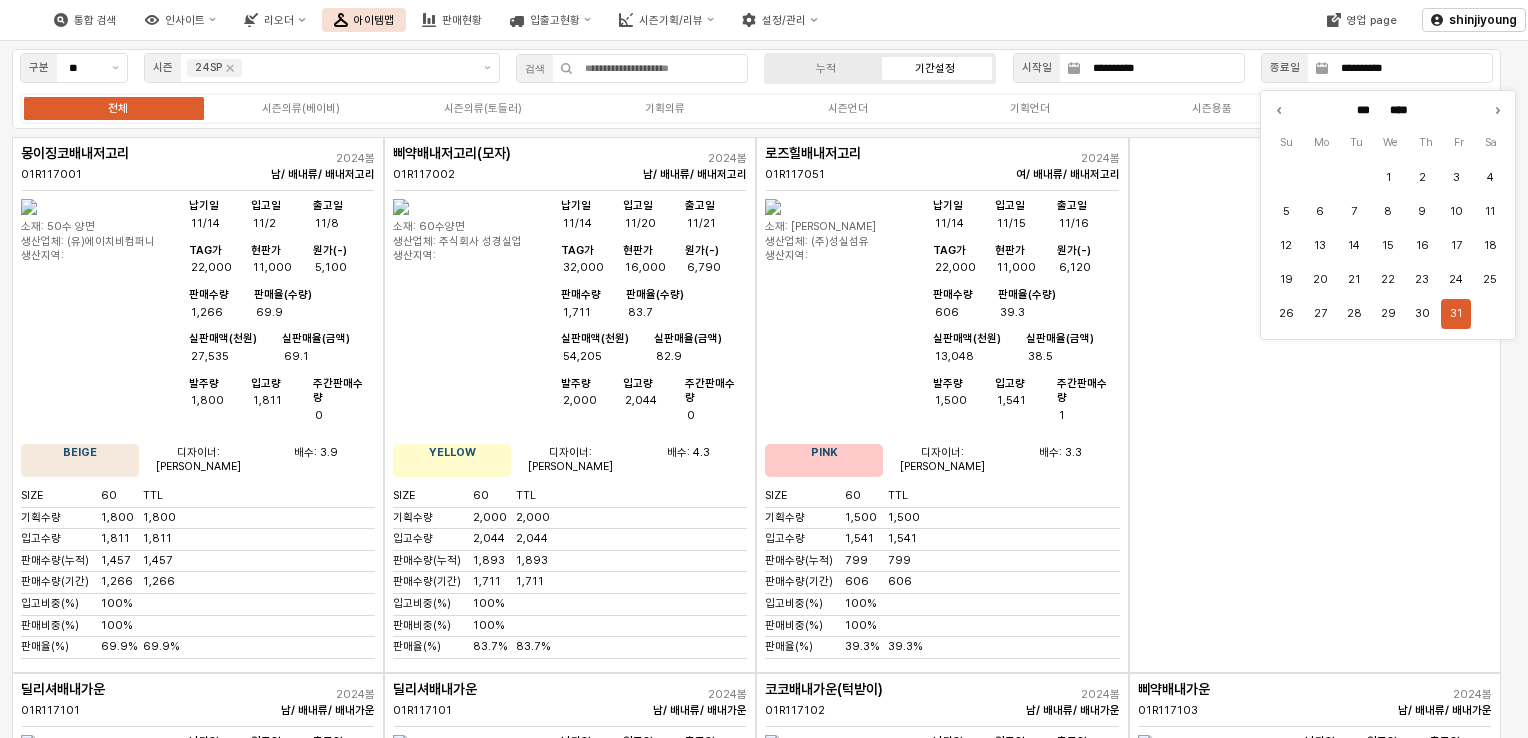 click on "전체 시즌의류(베이비) 시즌의류(토들러) 기획의류 시즌언더 기획언더 시즌용품 복종X" at bounding box center [756, 108] 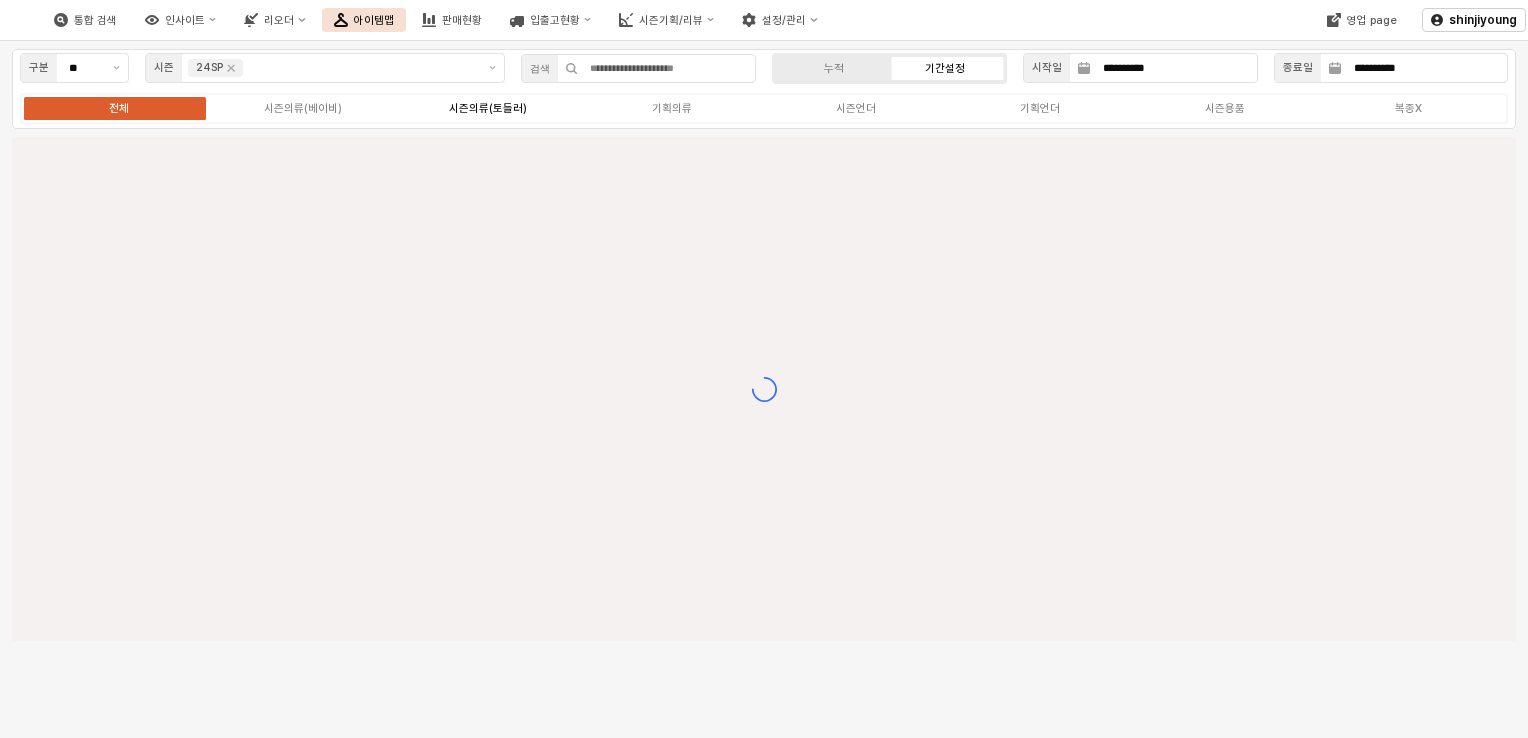 click on "시즌의류(토들러)" at bounding box center [488, 108] 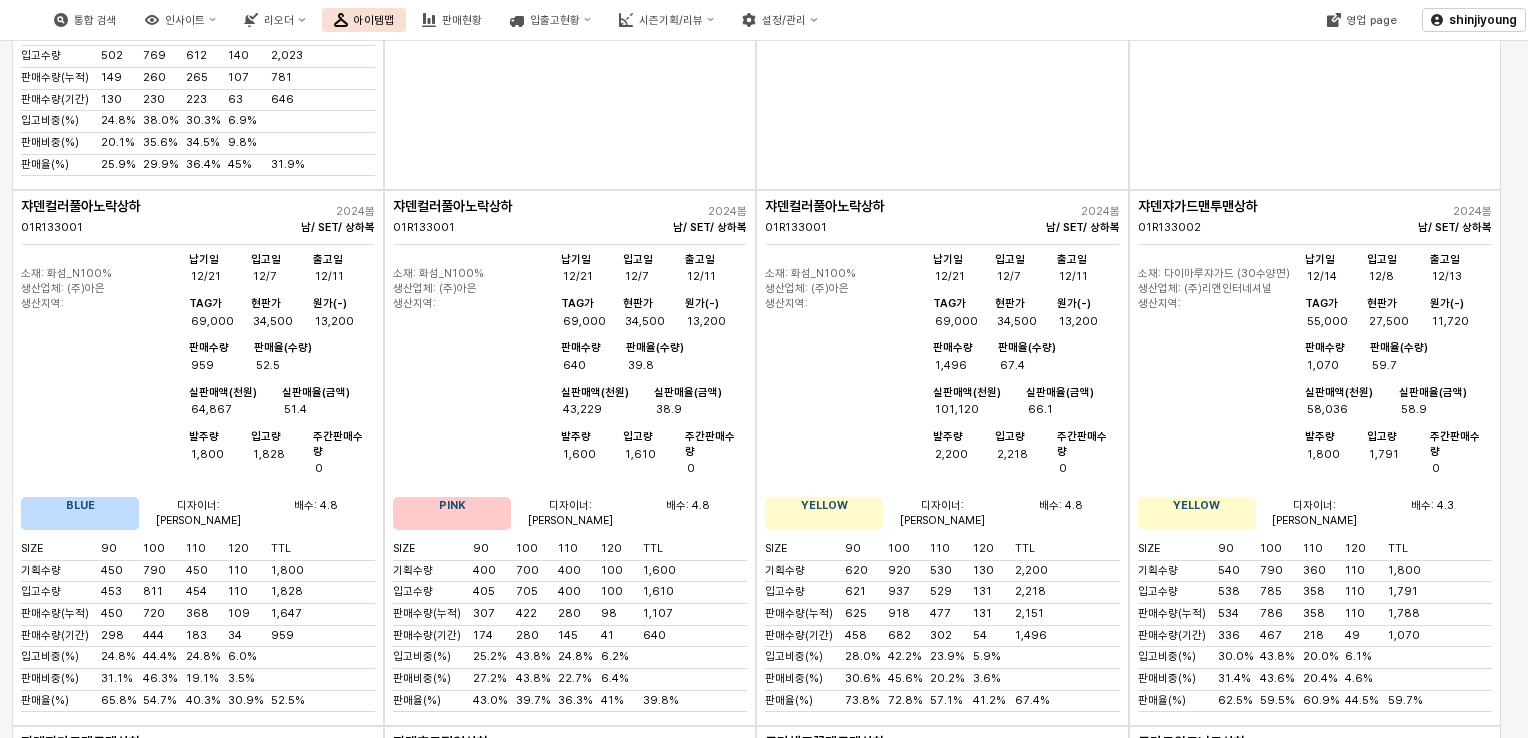 scroll, scrollTop: 7500, scrollLeft: 0, axis: vertical 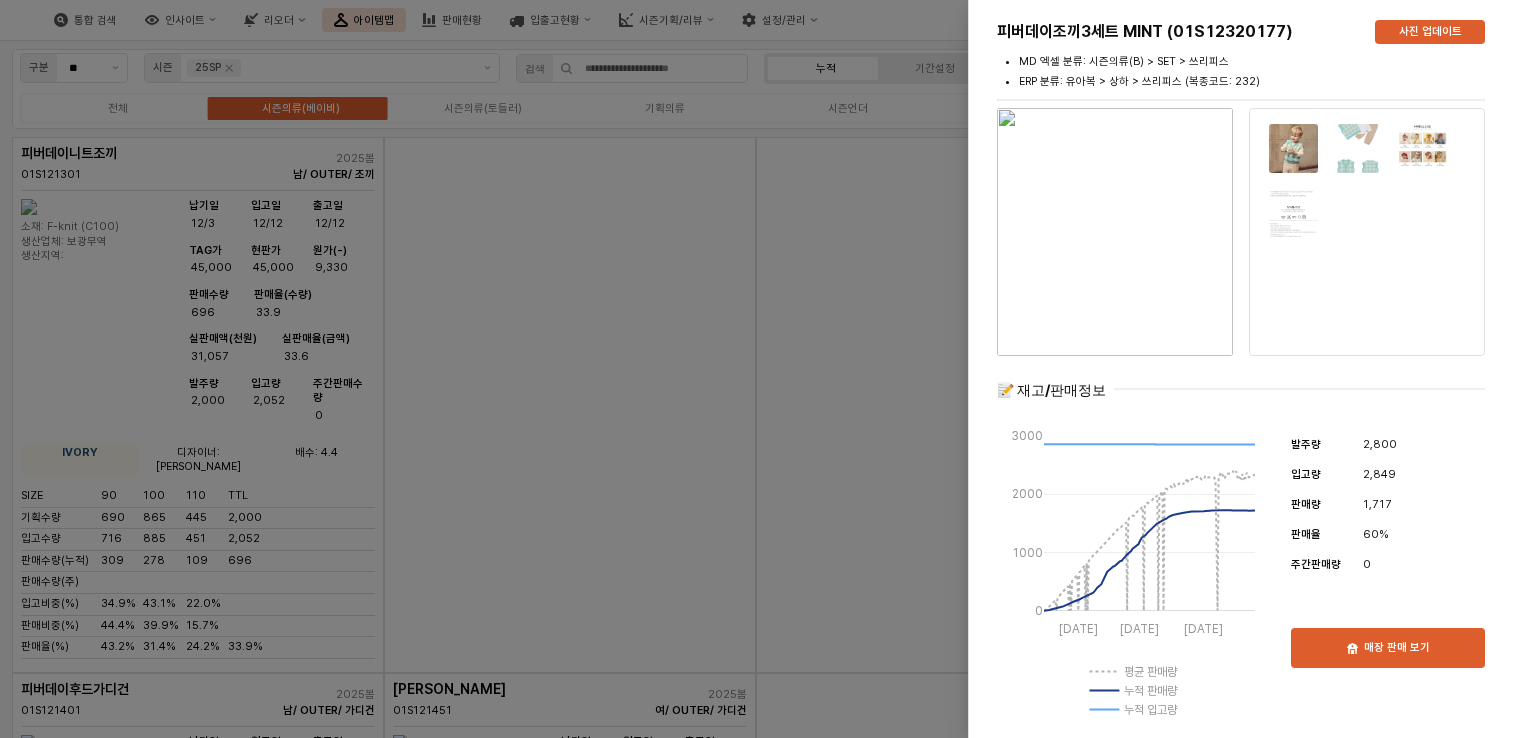 click at bounding box center (764, 369) 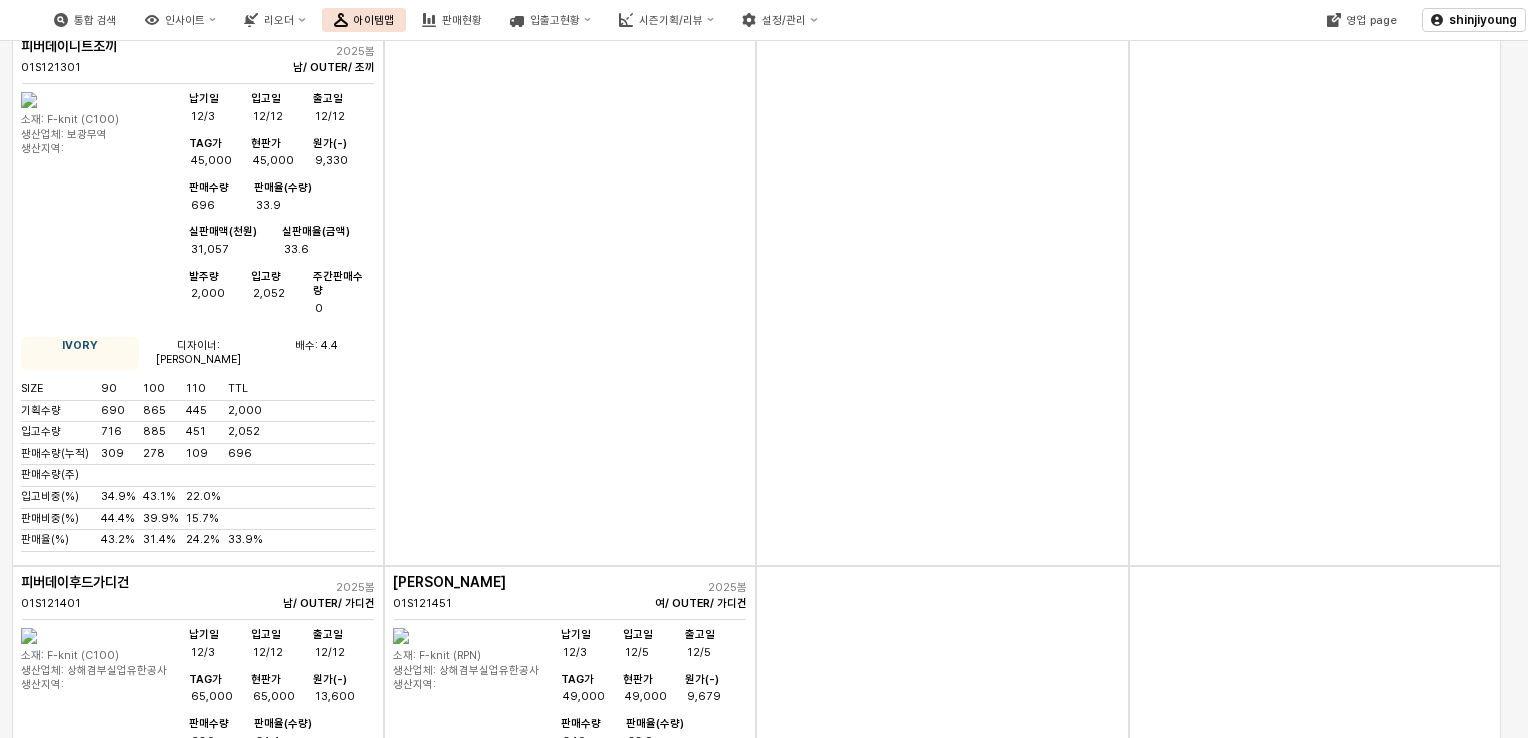 scroll, scrollTop: 0, scrollLeft: 0, axis: both 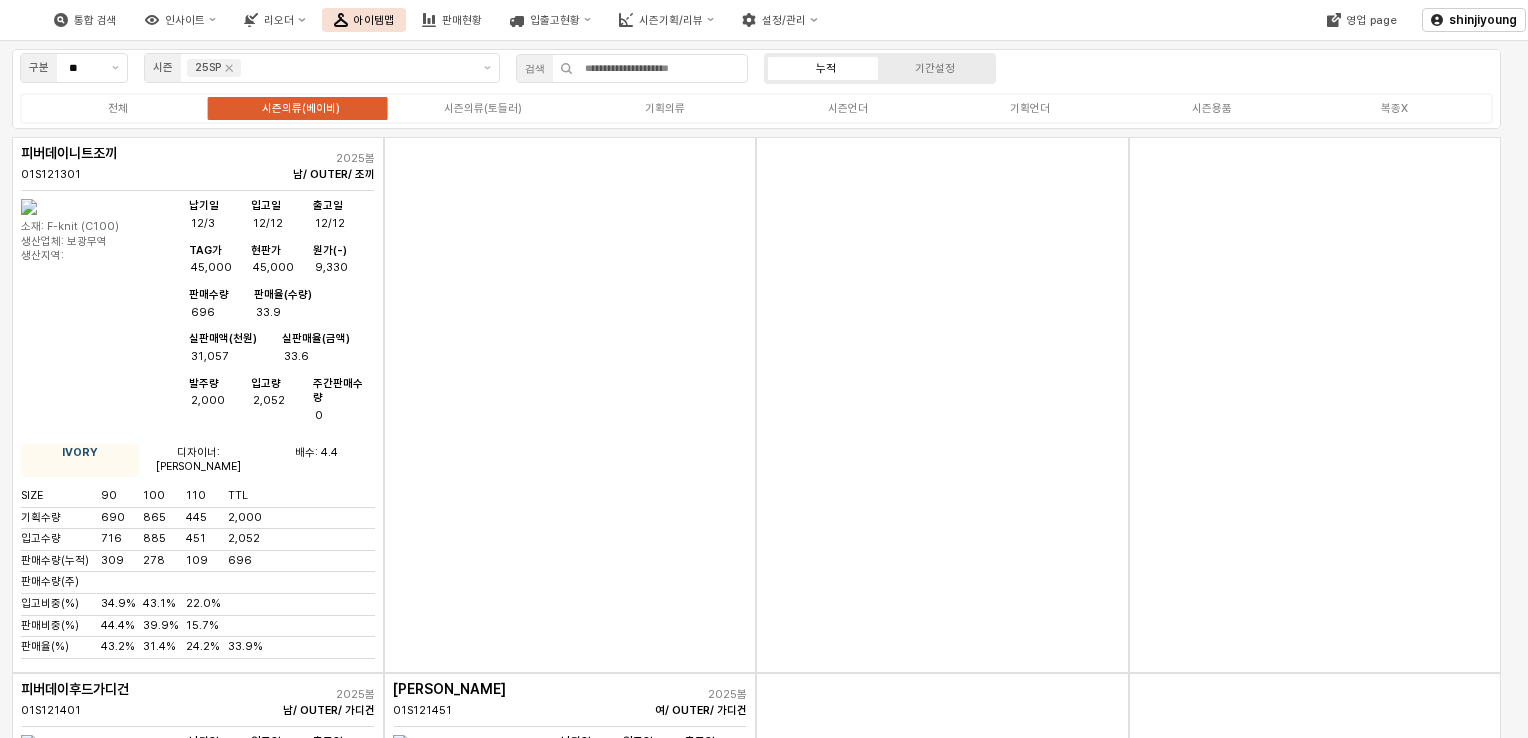 click on "시즌의류(토들러)" at bounding box center [483, 108] 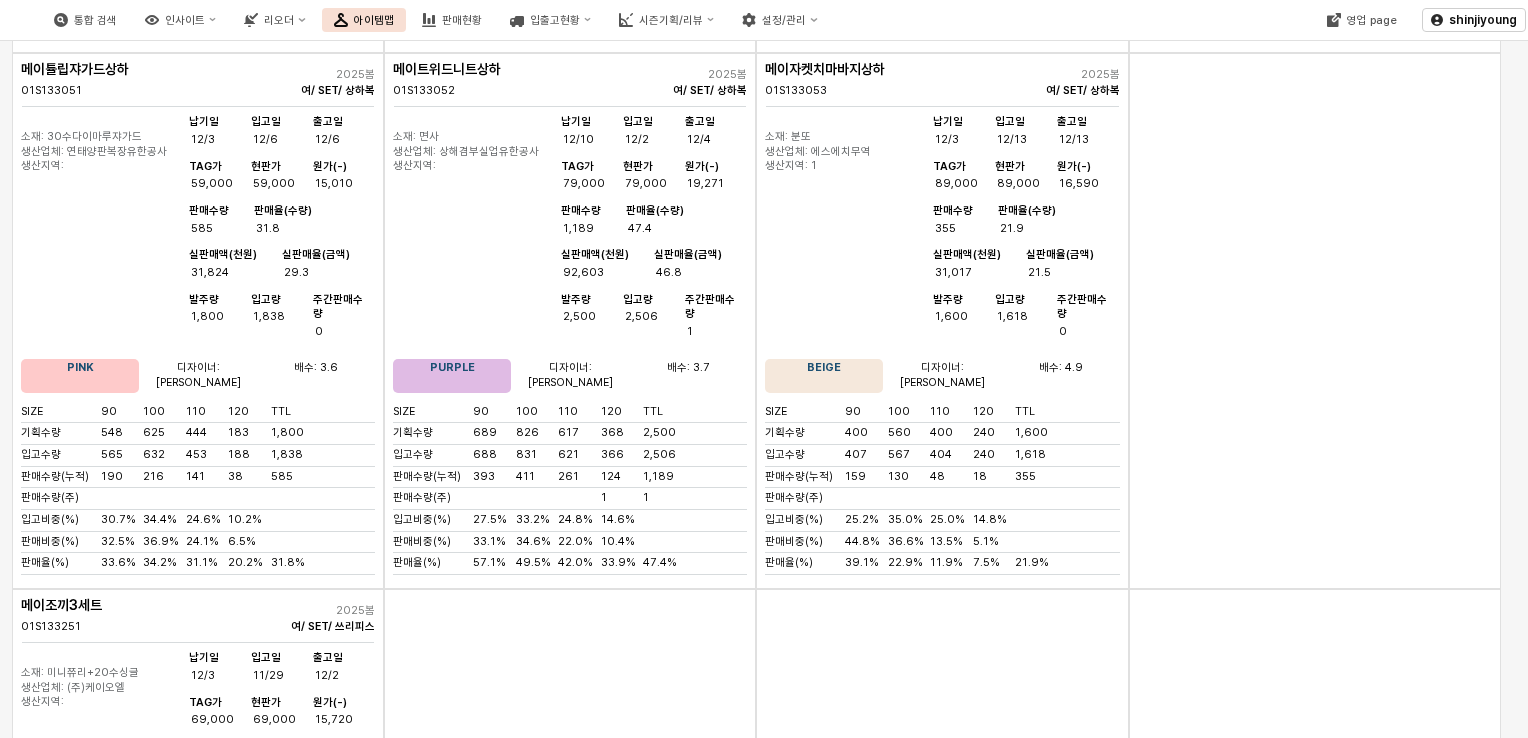 scroll, scrollTop: 5300, scrollLeft: 0, axis: vertical 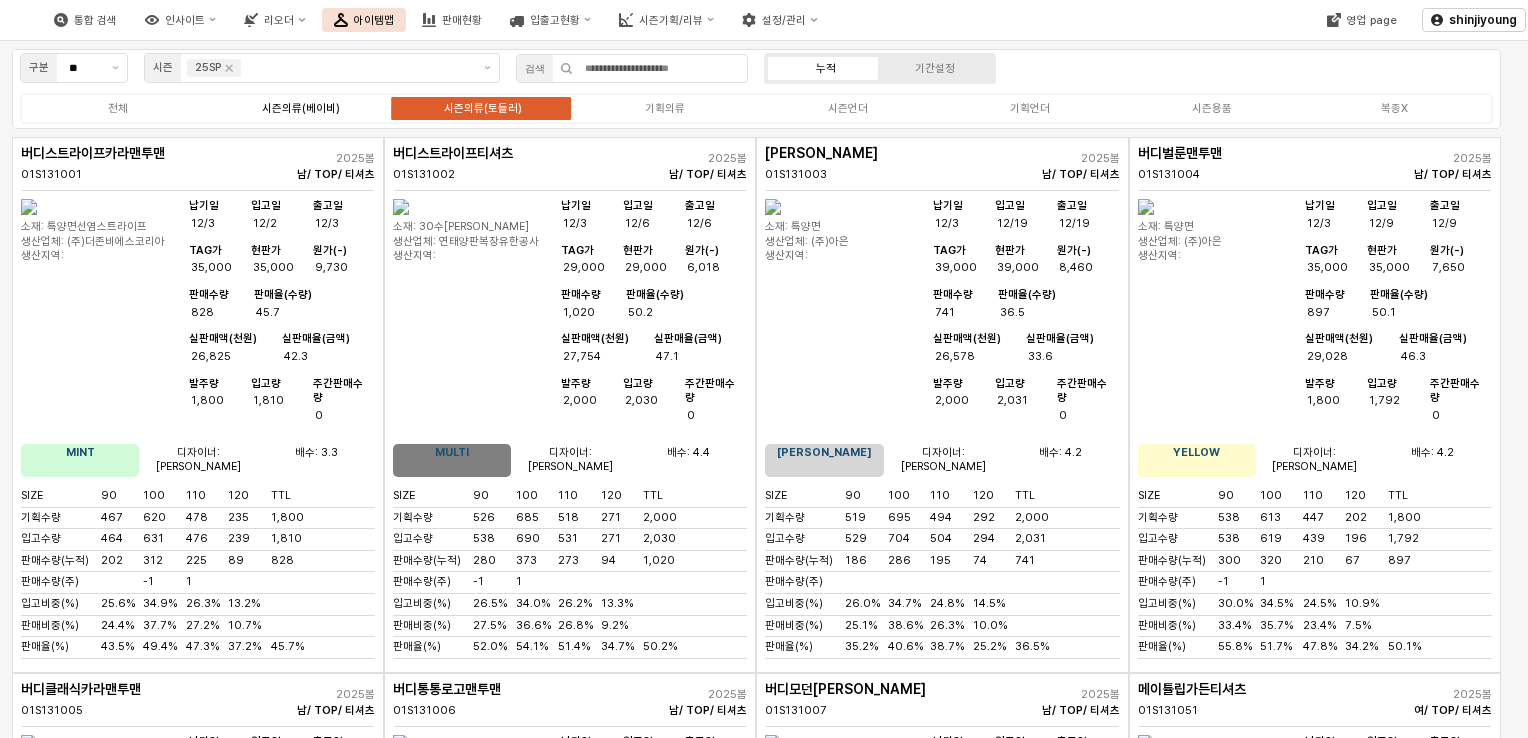click on "시즌의류(베이비)" at bounding box center (301, 108) 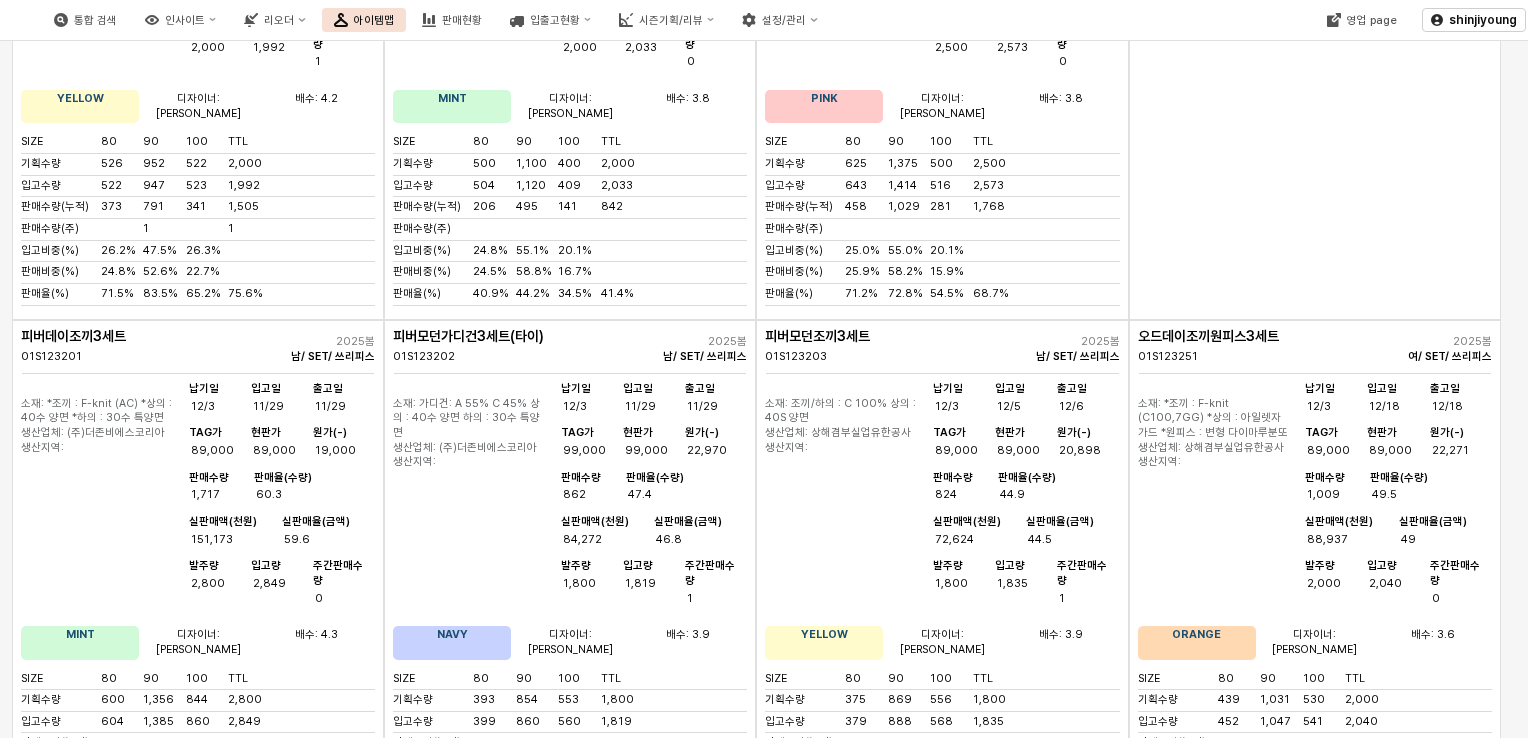 scroll, scrollTop: 3800, scrollLeft: 0, axis: vertical 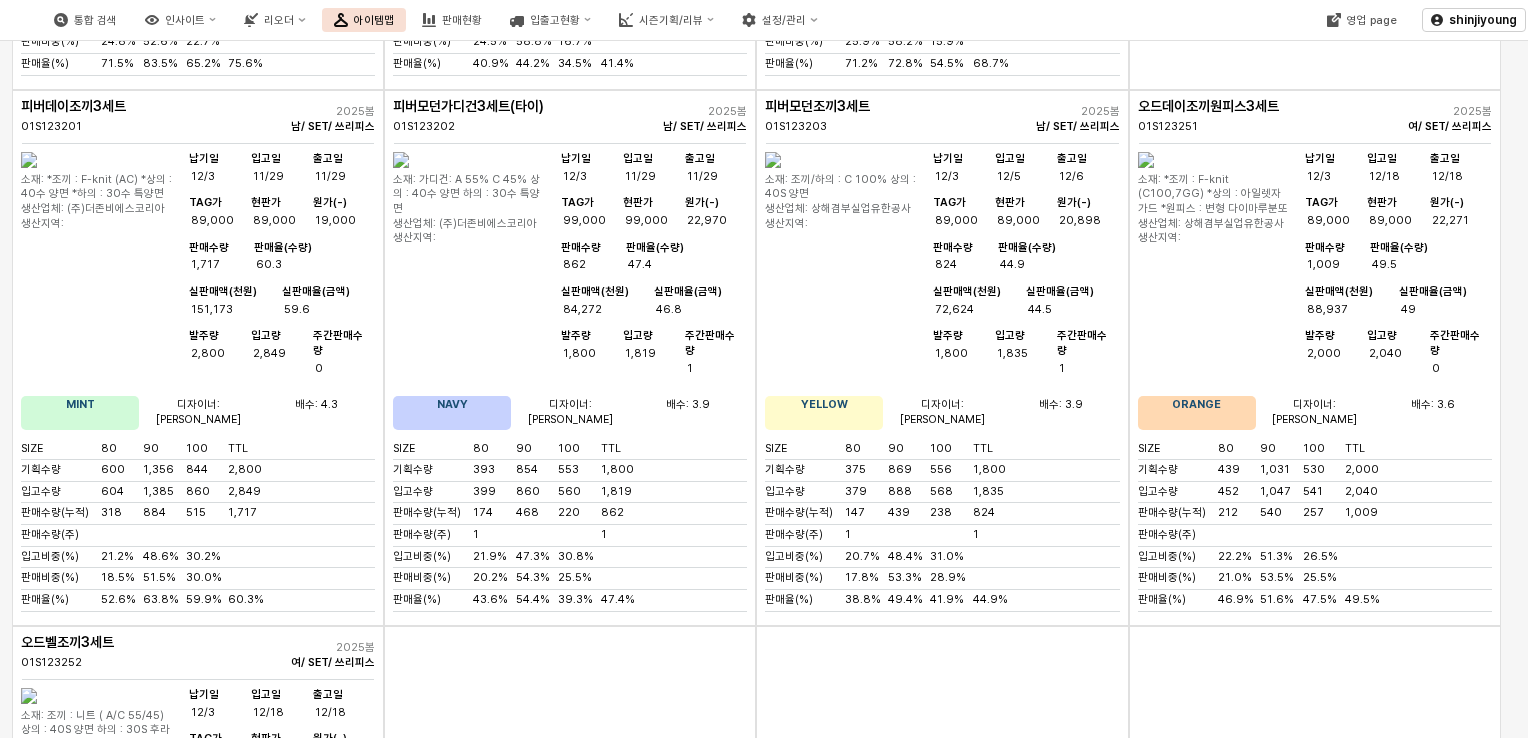 click at bounding box center (29, 696) 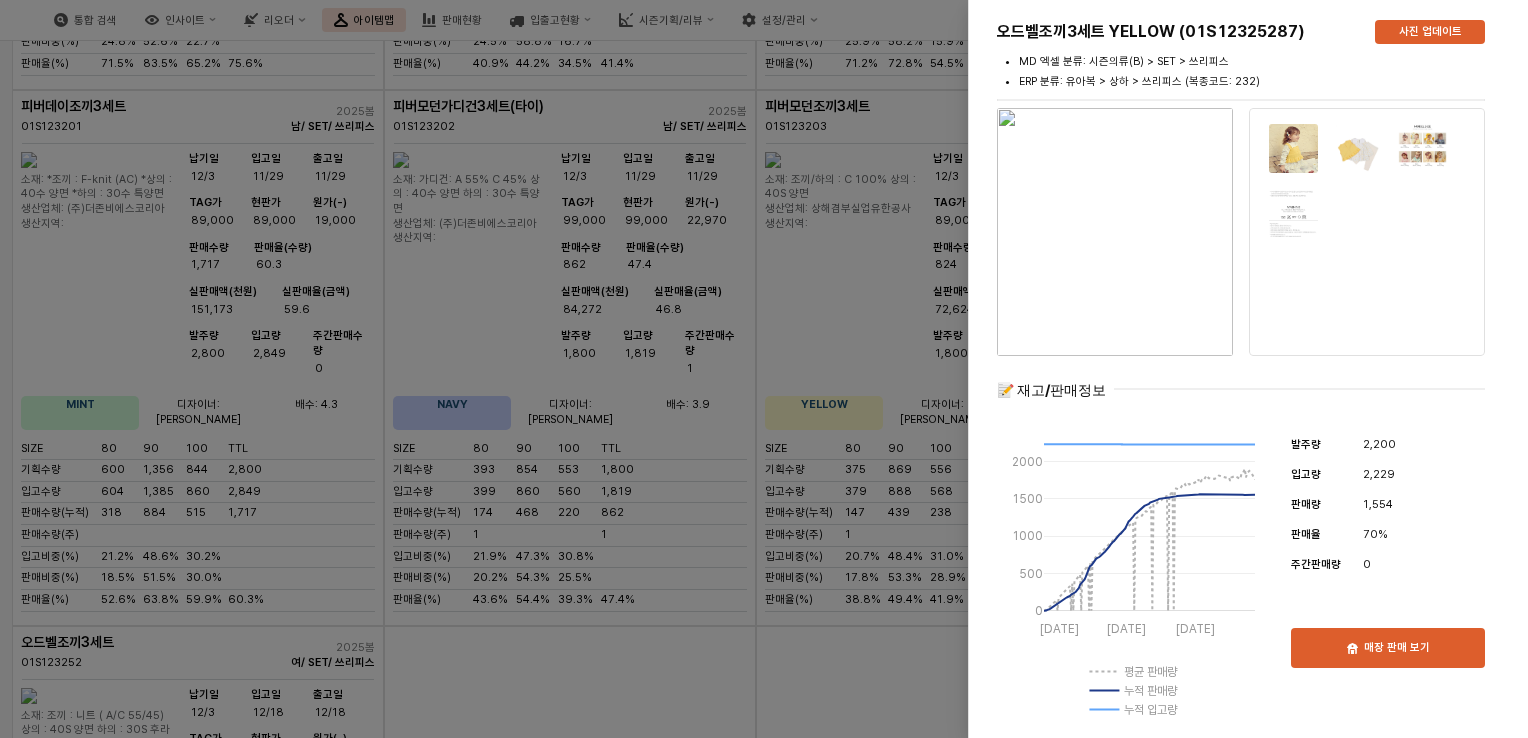 click at bounding box center (764, 369) 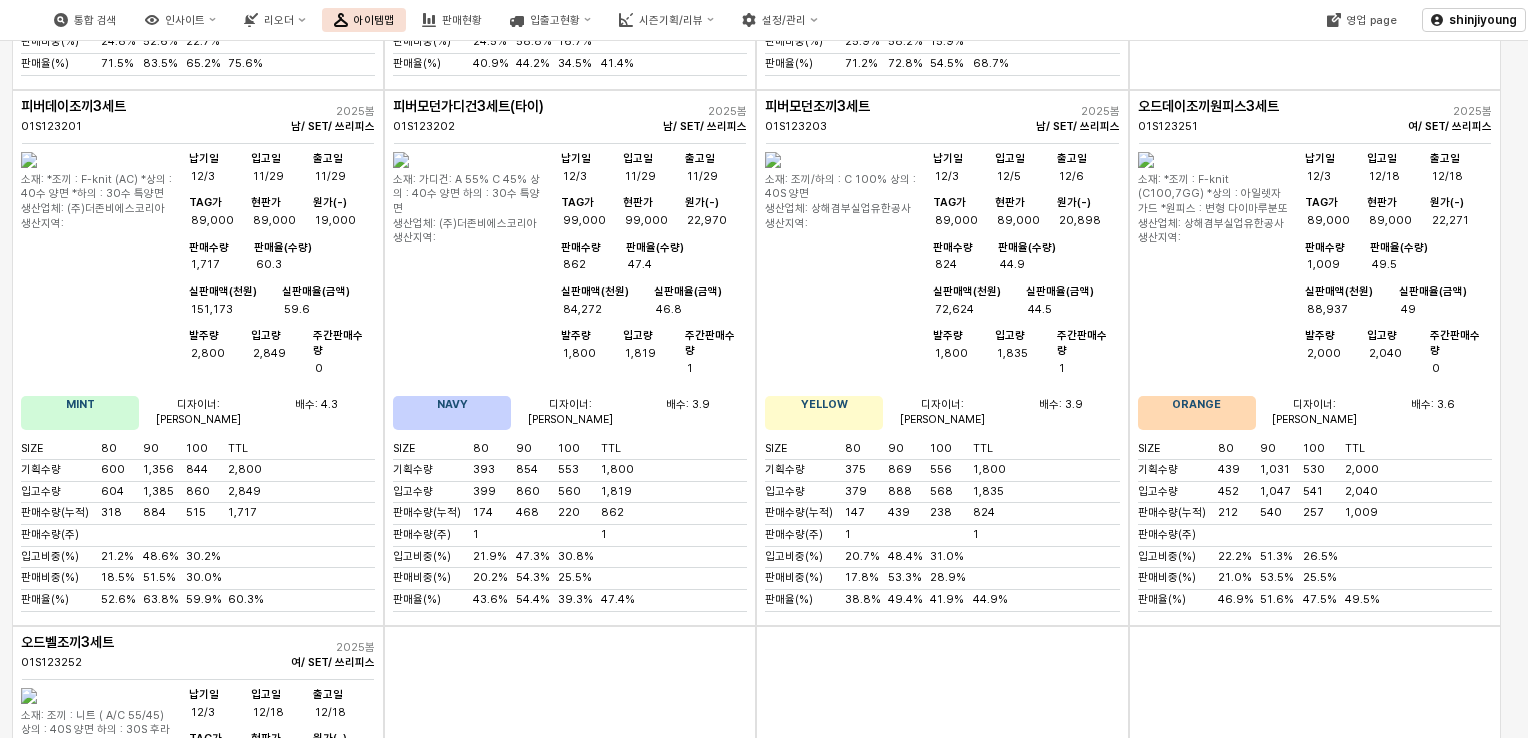 click at bounding box center [570, 894] 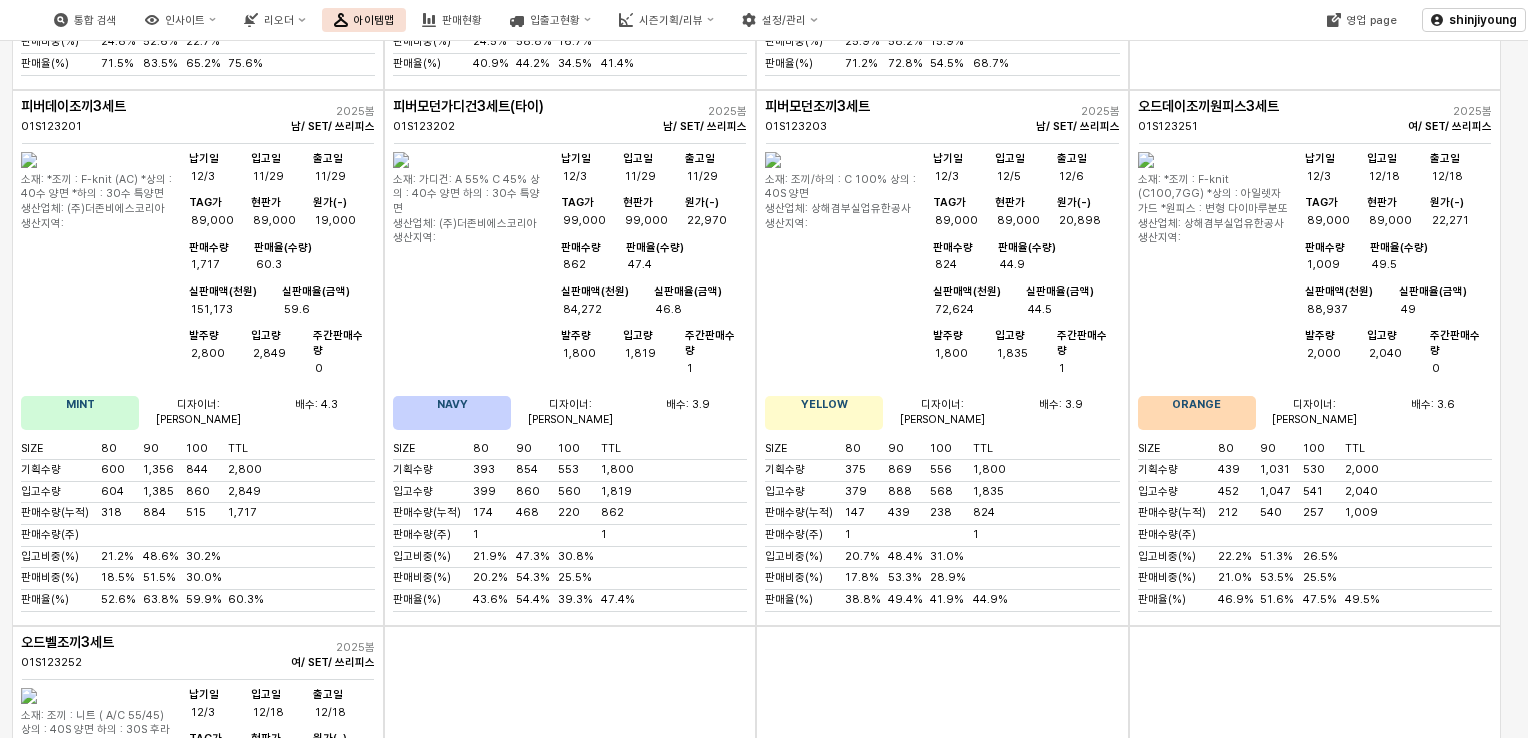 click at bounding box center [942, 894] 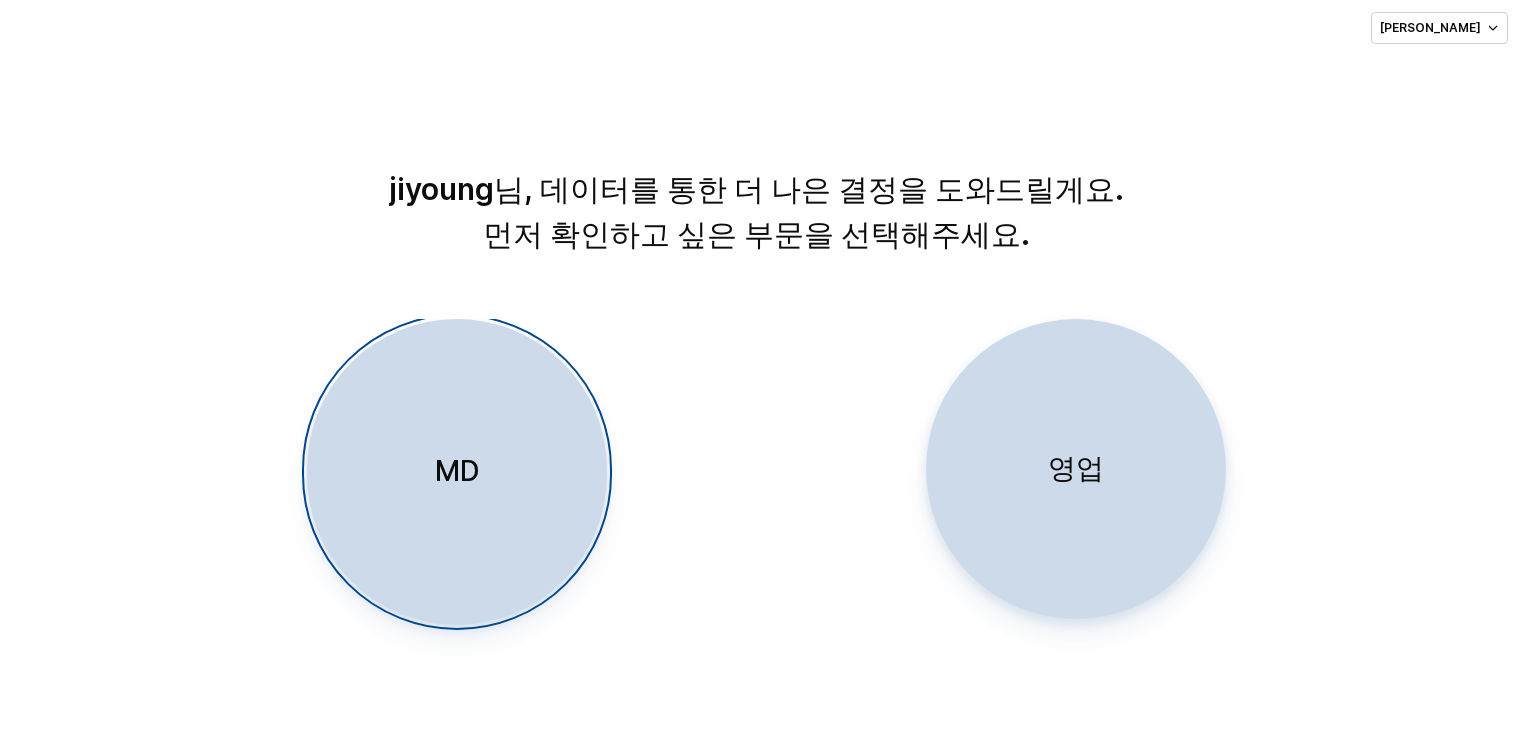 type 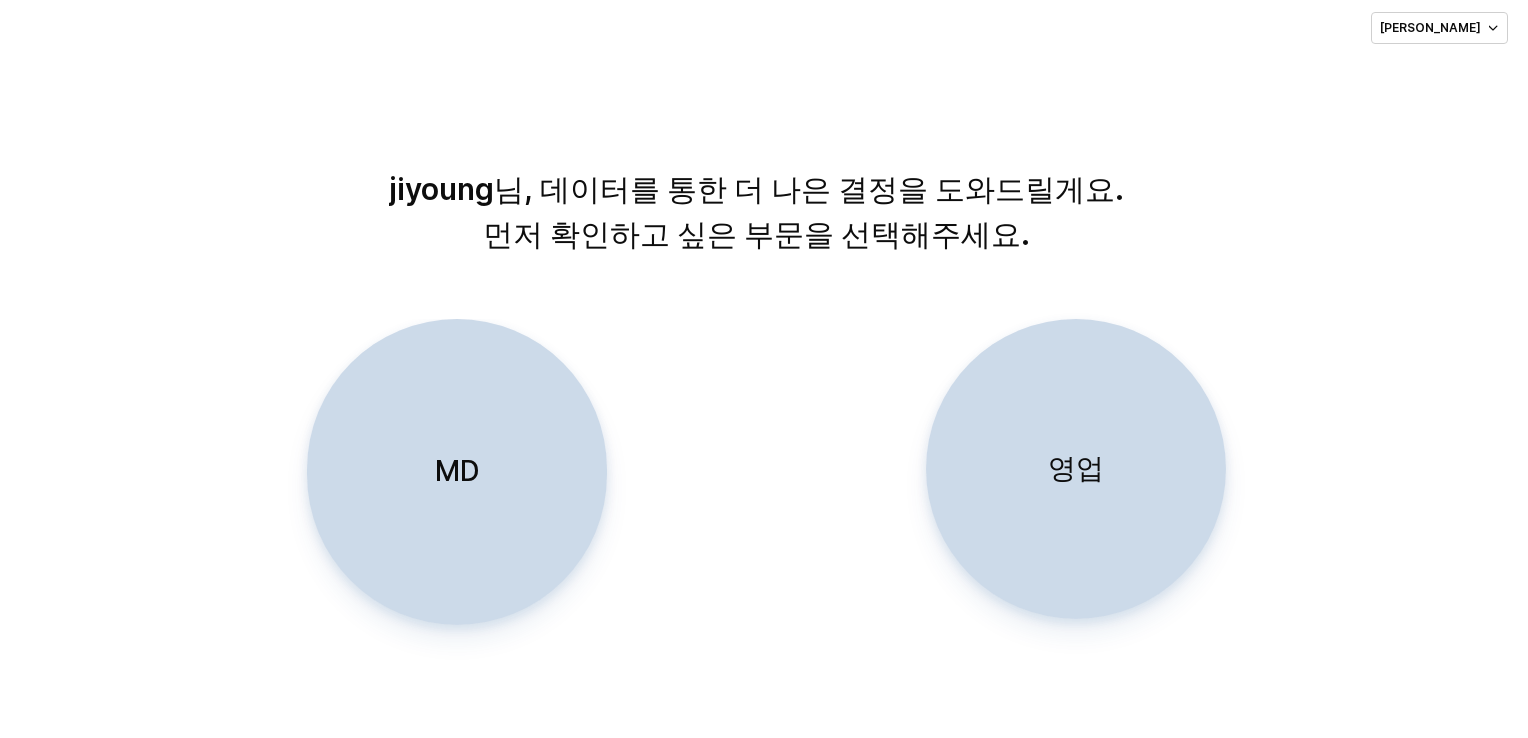 scroll, scrollTop: 0, scrollLeft: 0, axis: both 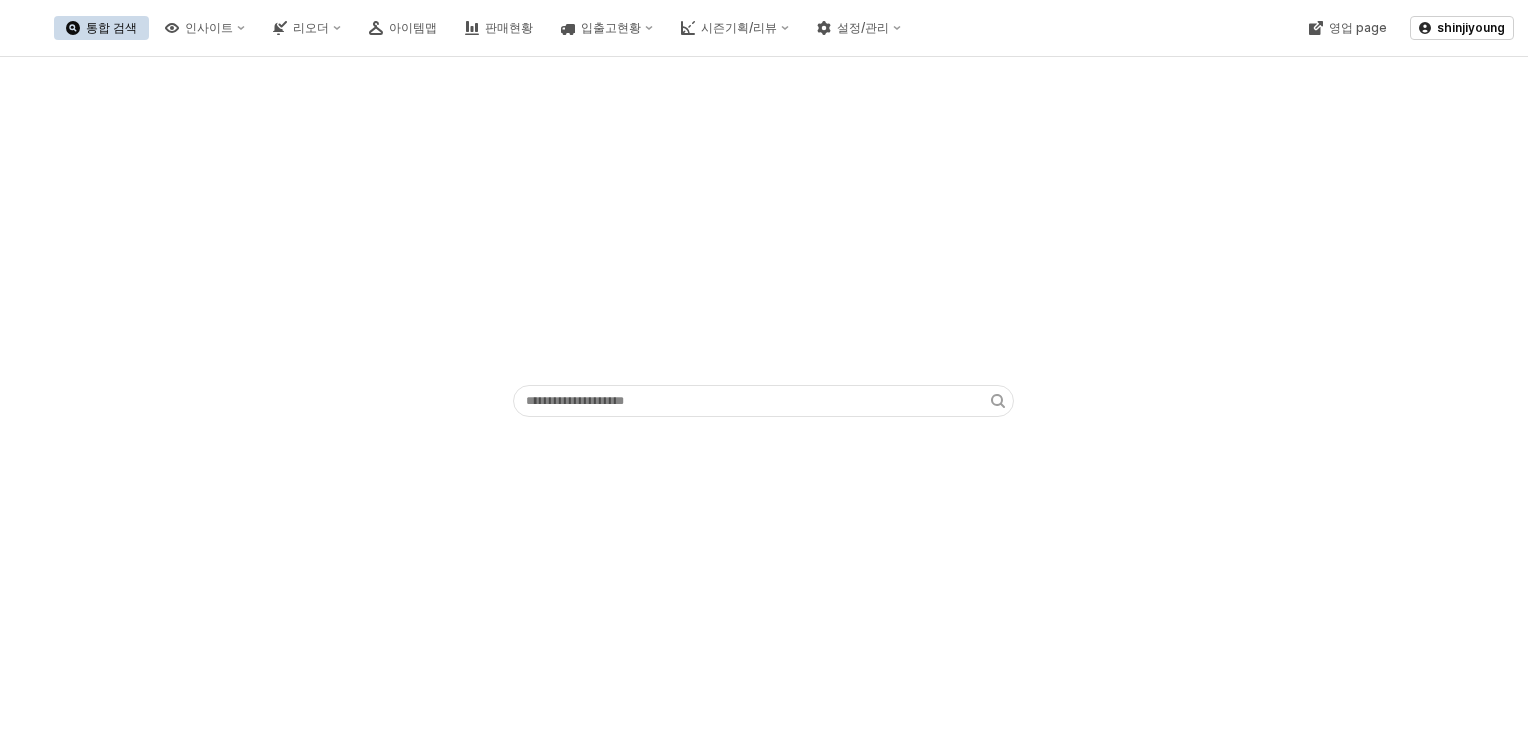 click at bounding box center (764, 269) 